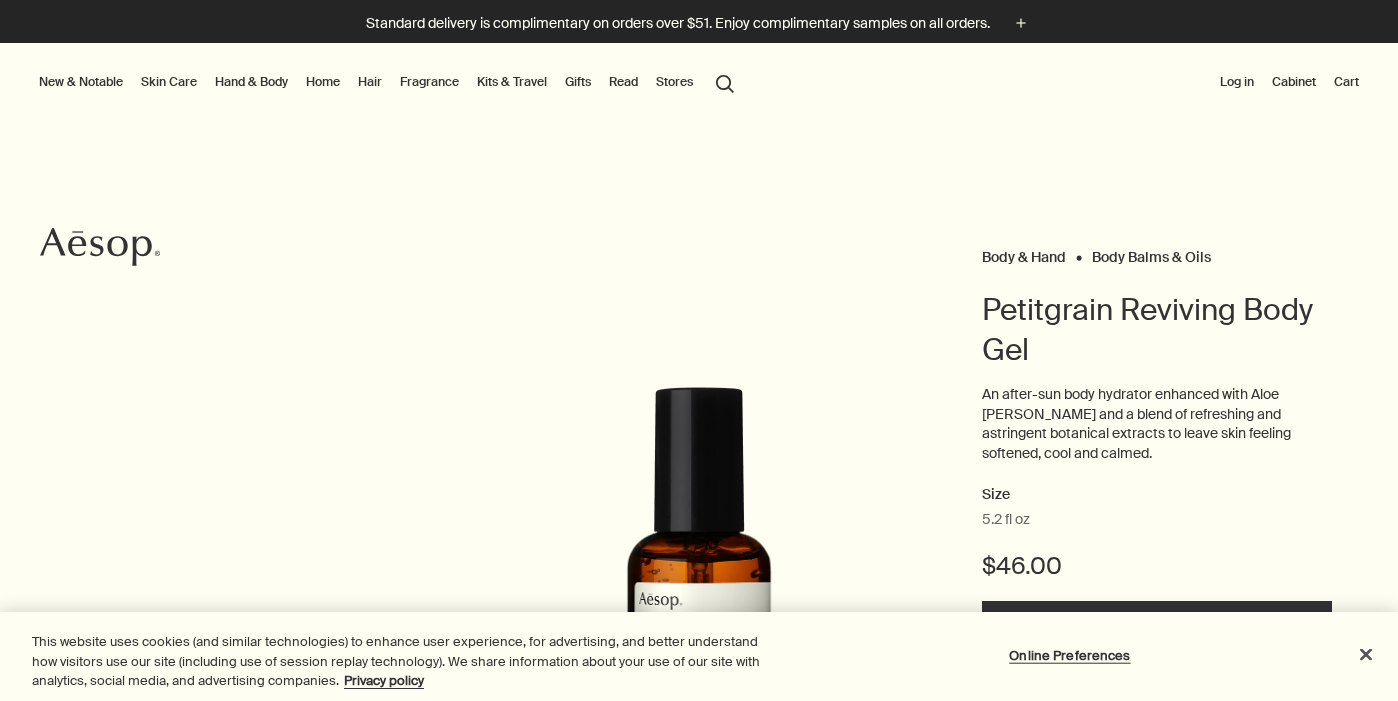 scroll, scrollTop: 0, scrollLeft: 0, axis: both 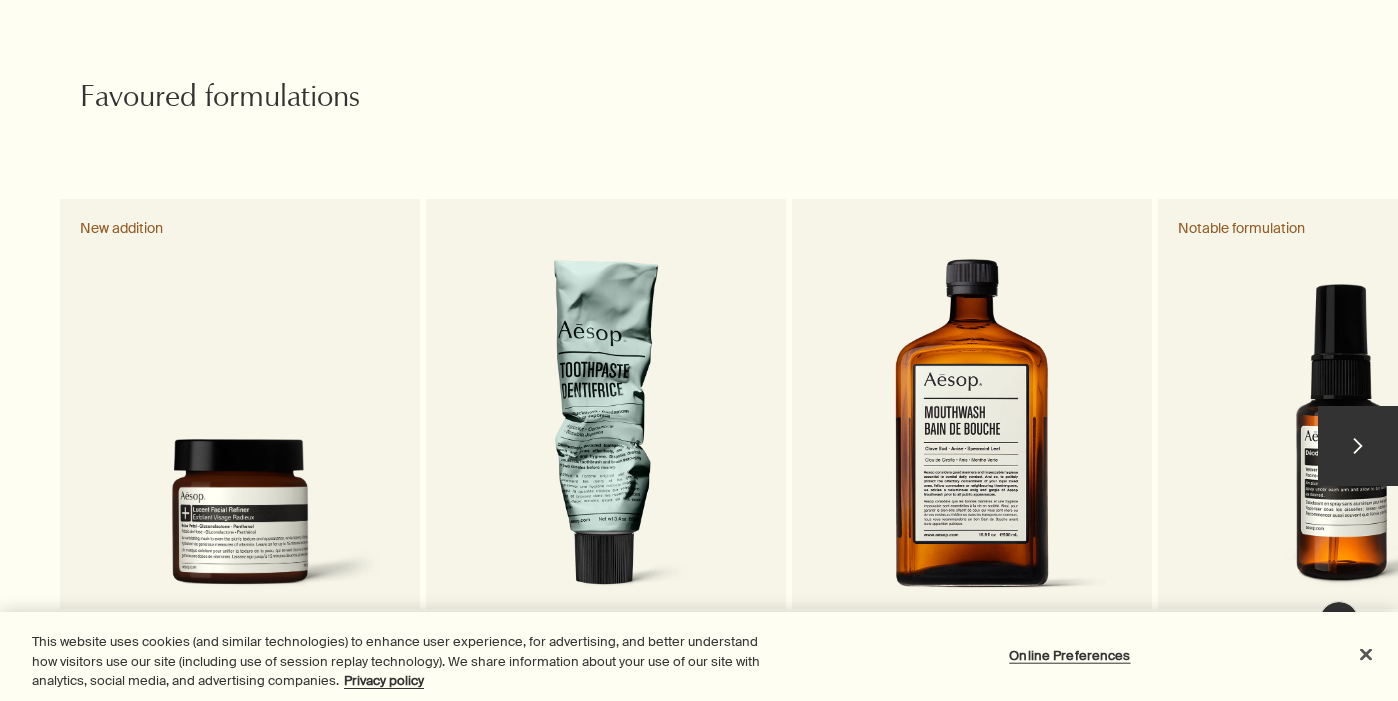 click on "chevron" at bounding box center [1358, 446] 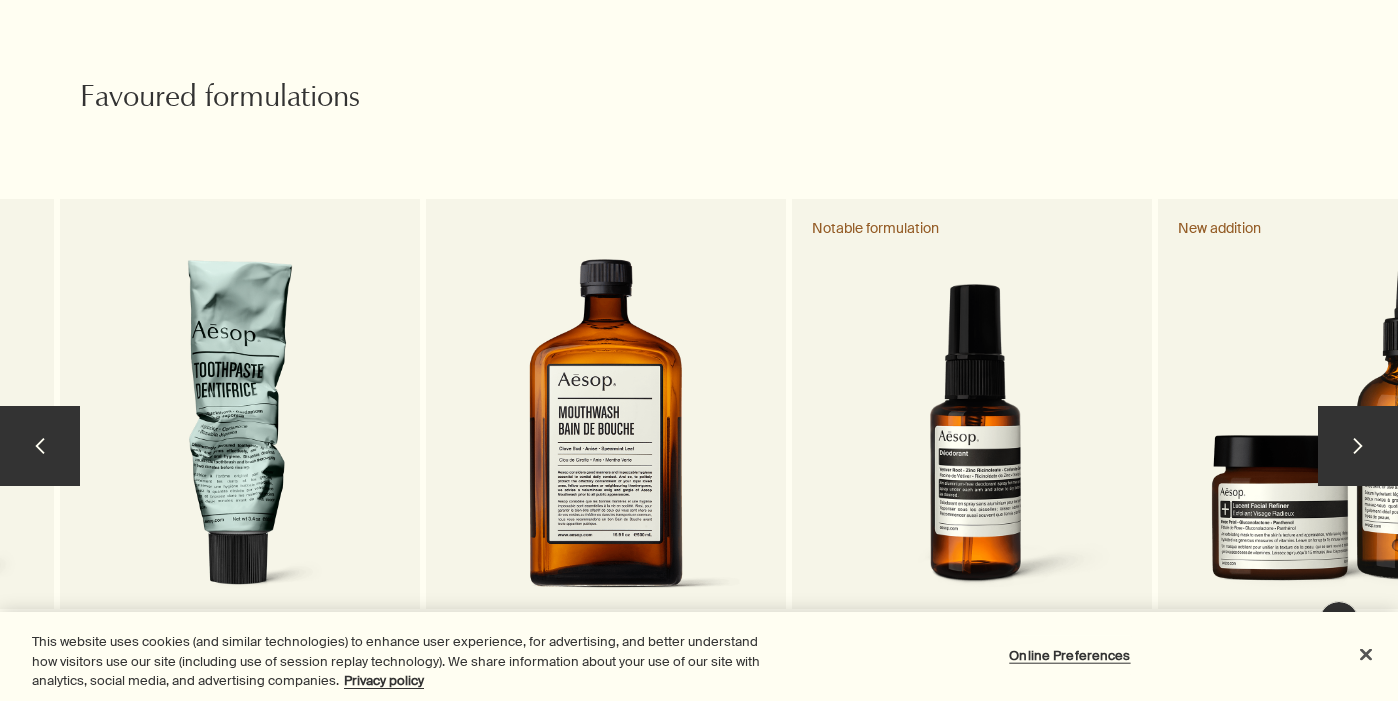 click on "chevron" at bounding box center [1358, 446] 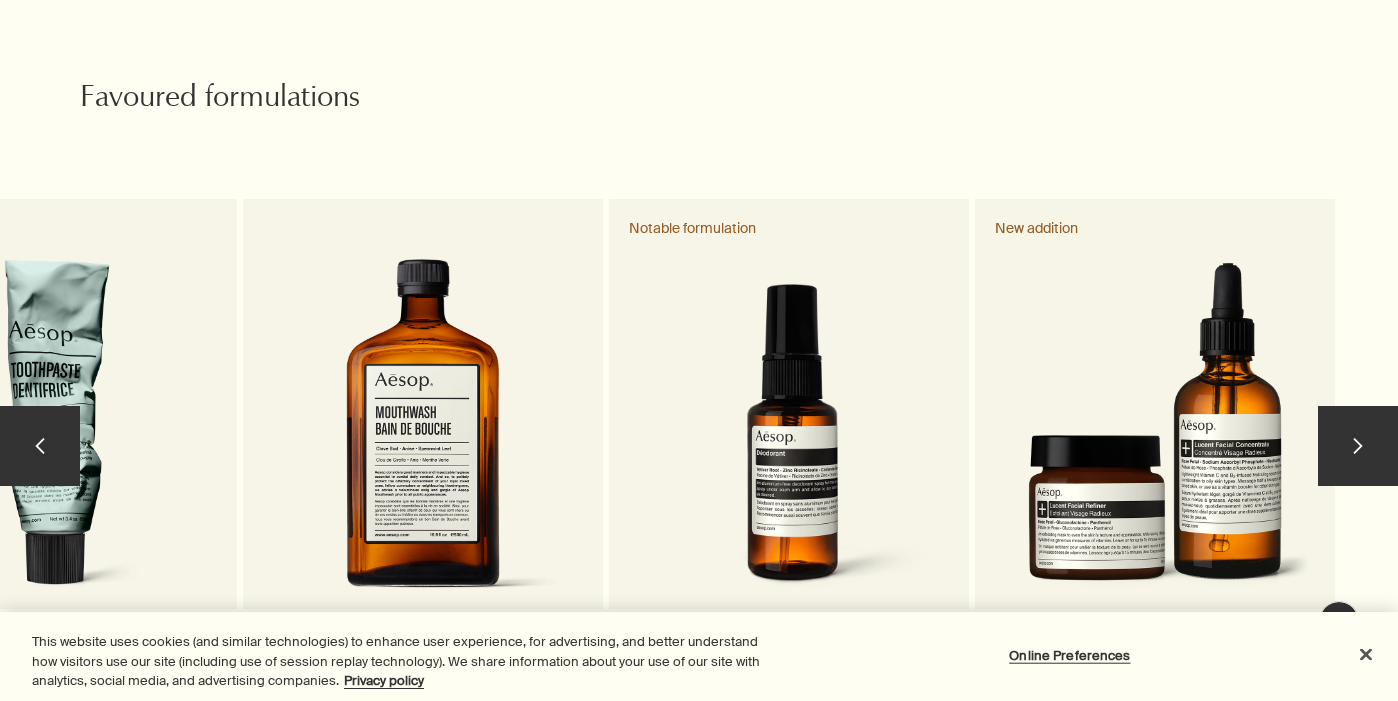 click on "chevron" at bounding box center [1358, 446] 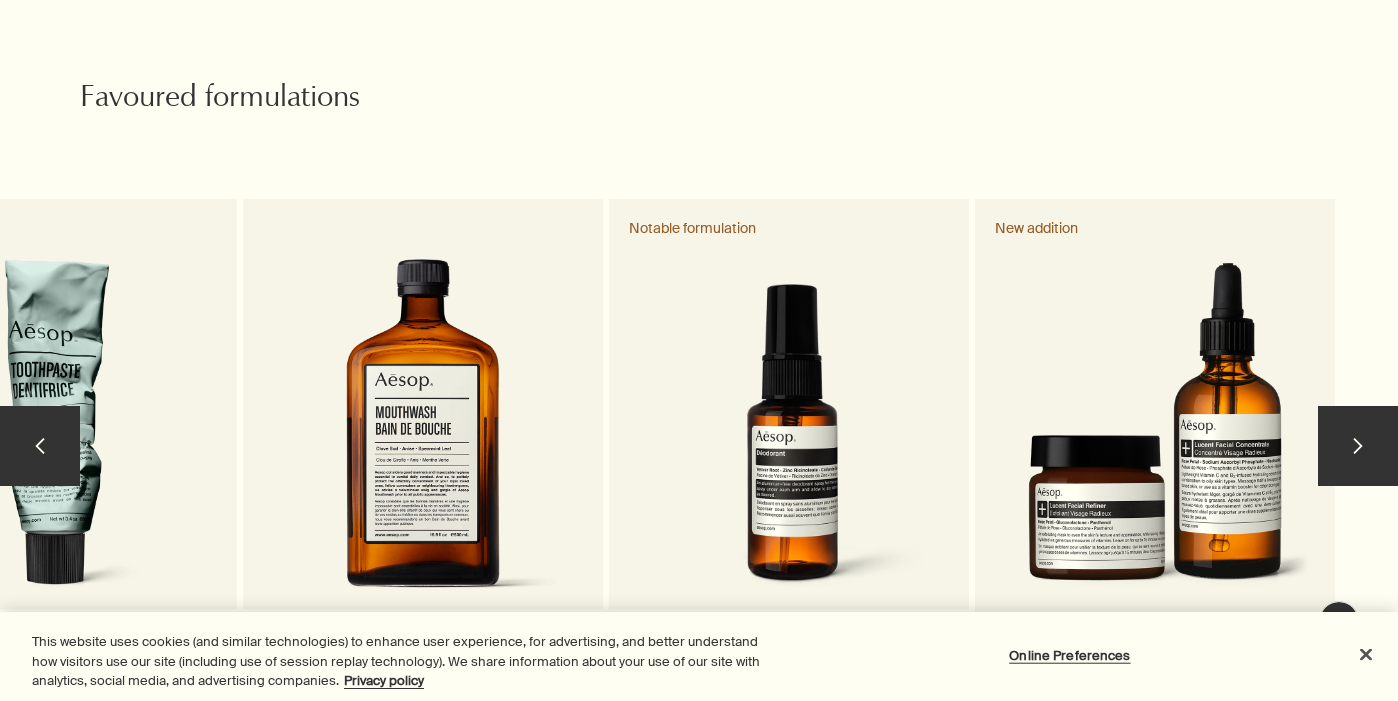 click on "Lucent Duo A complementary duo of skin-supportive formulations New addition" at bounding box center (1155, 455) 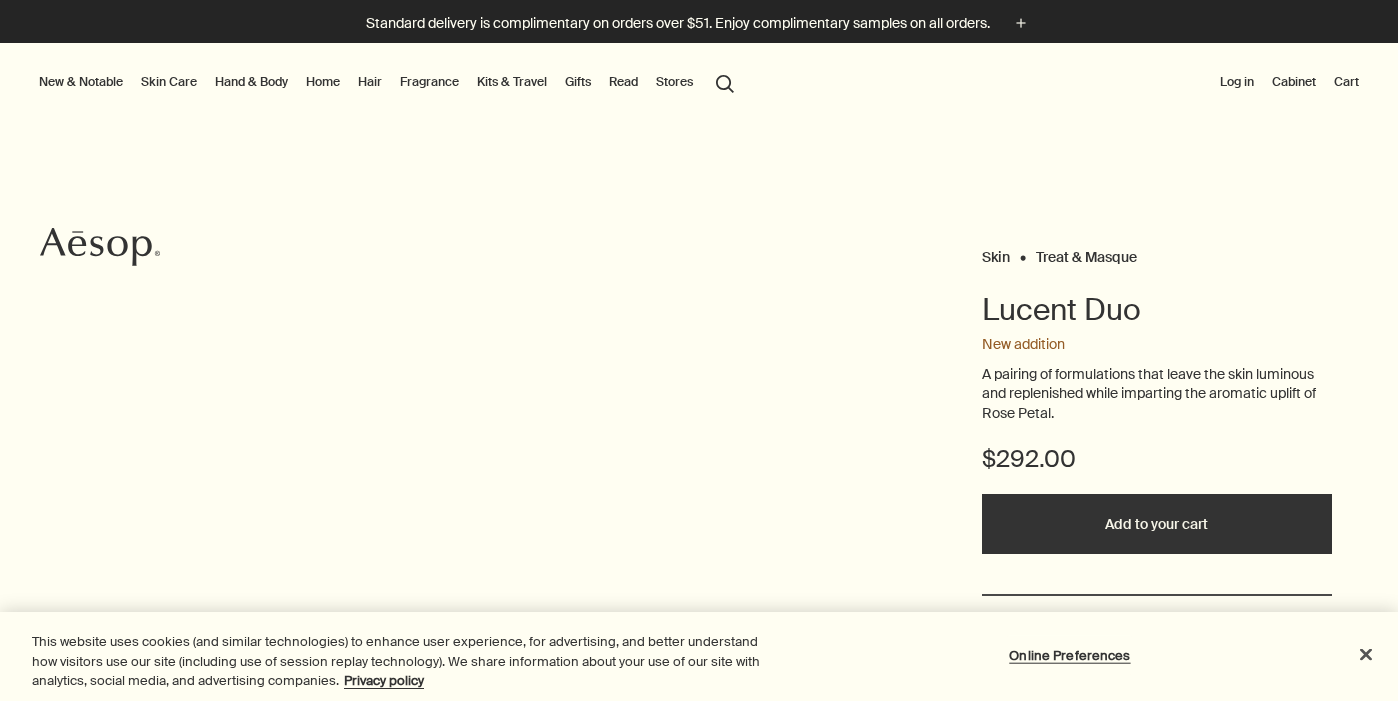 scroll, scrollTop: 0, scrollLeft: 0, axis: both 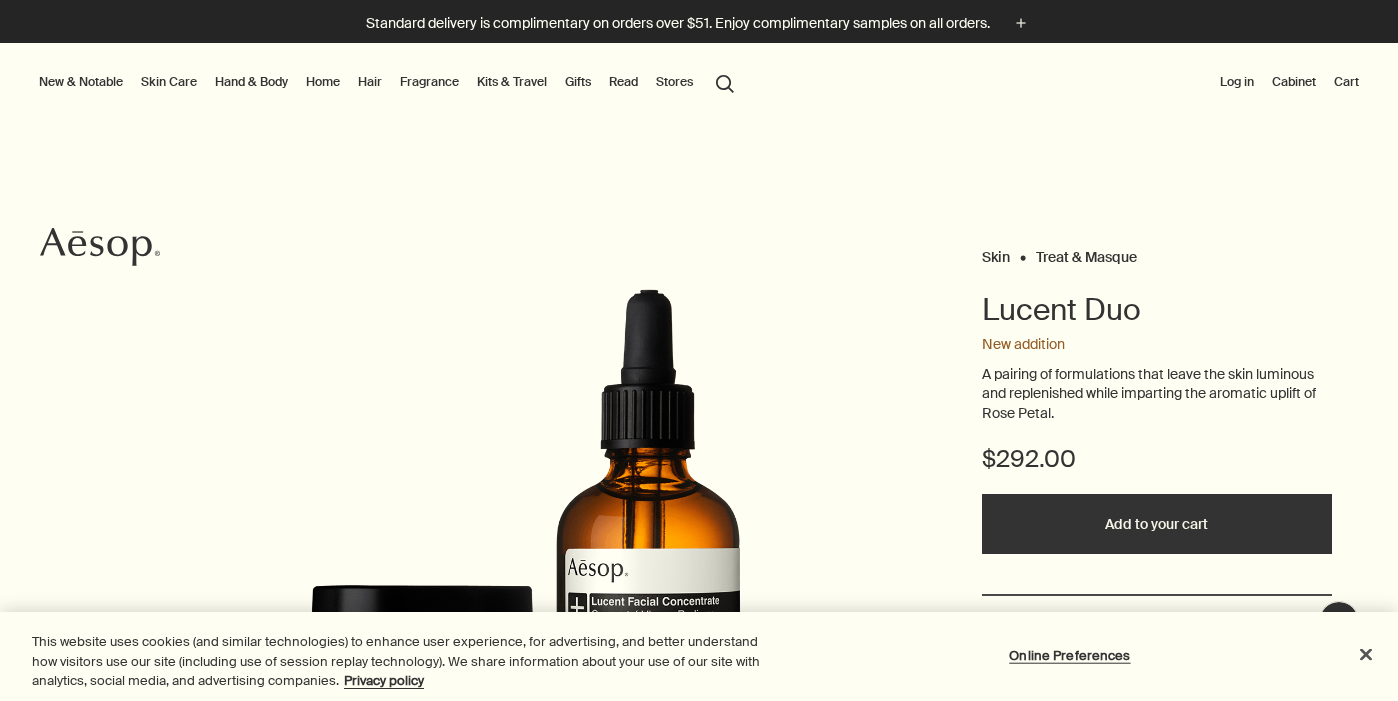 click on "Hand & Body" at bounding box center (251, 82) 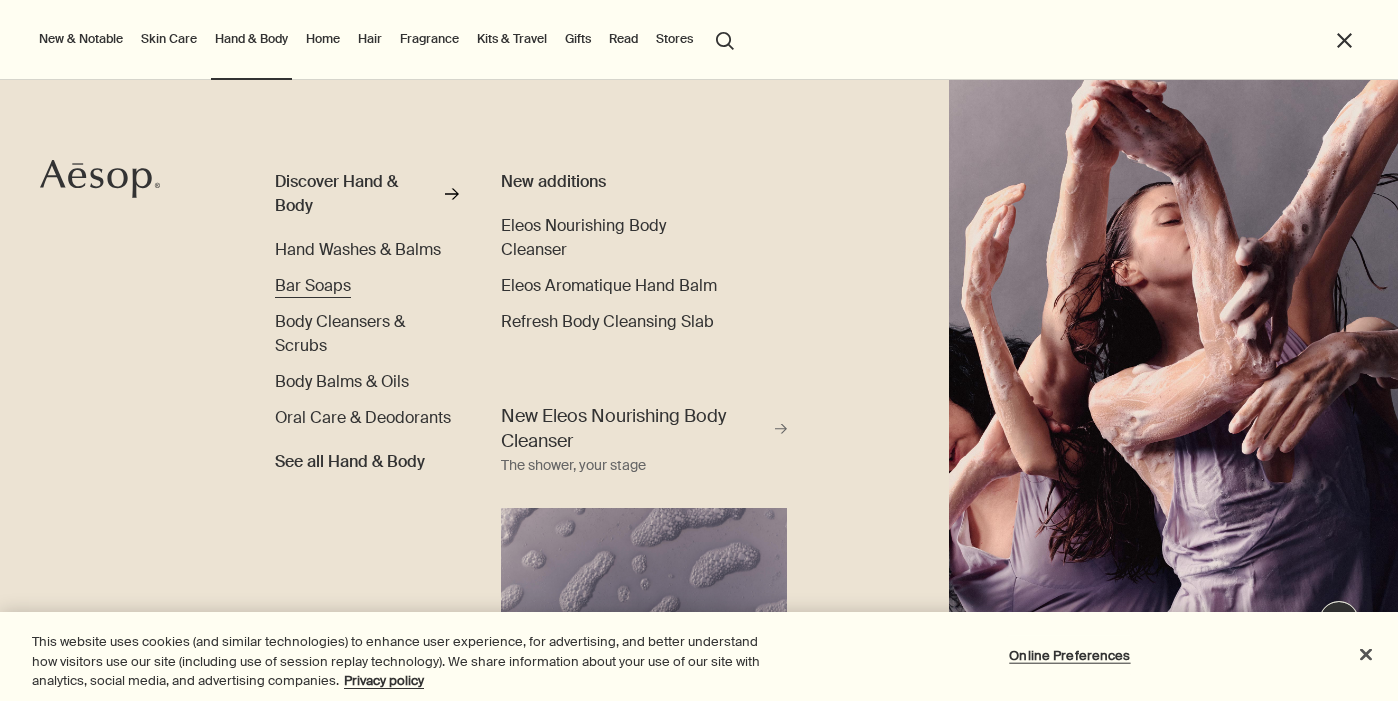 click on "Bar Soaps" at bounding box center [313, 285] 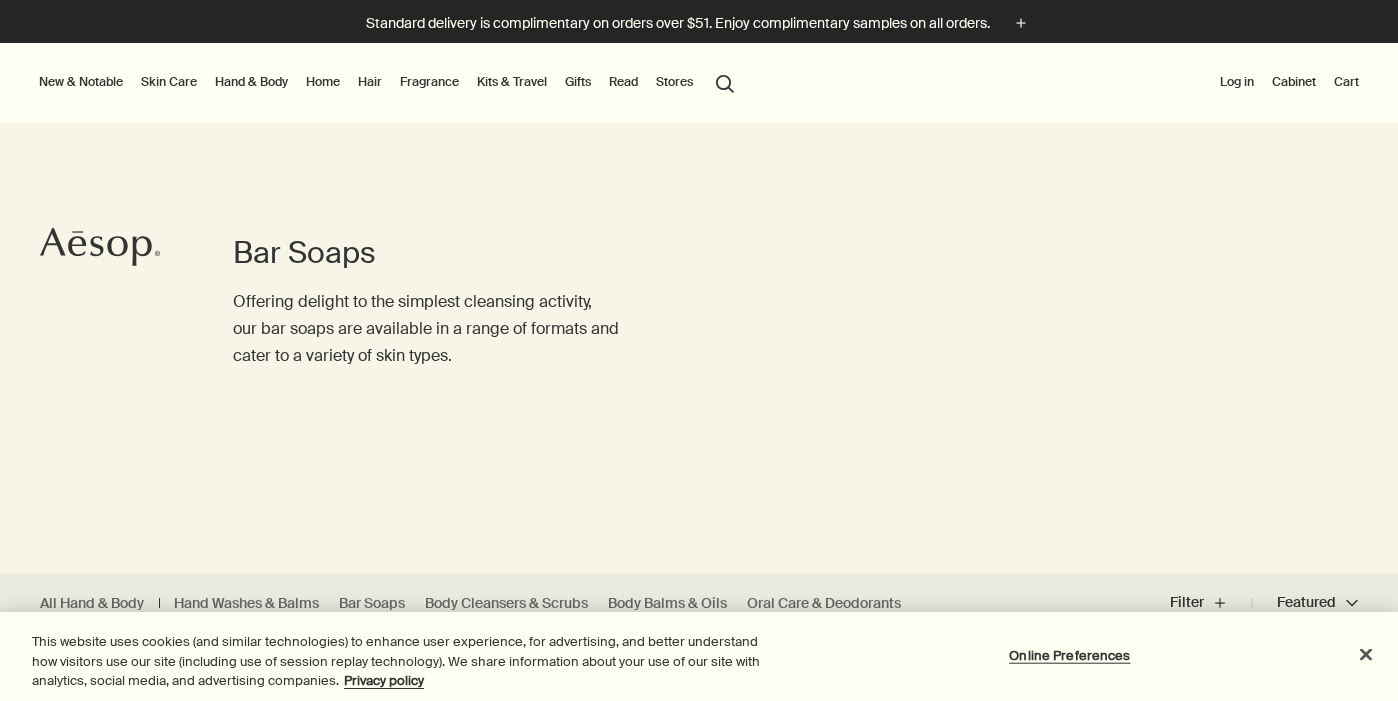 scroll, scrollTop: 0, scrollLeft: 0, axis: both 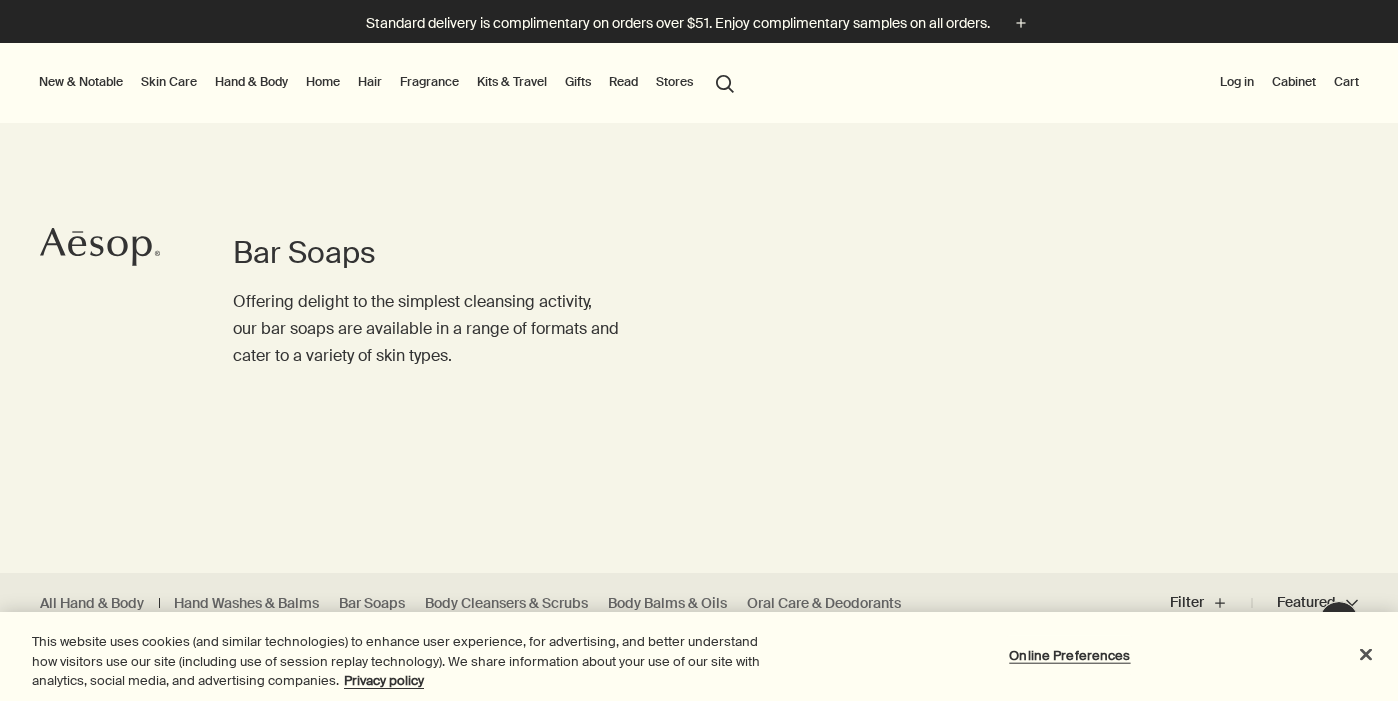 click on "Skin Care" at bounding box center [169, 82] 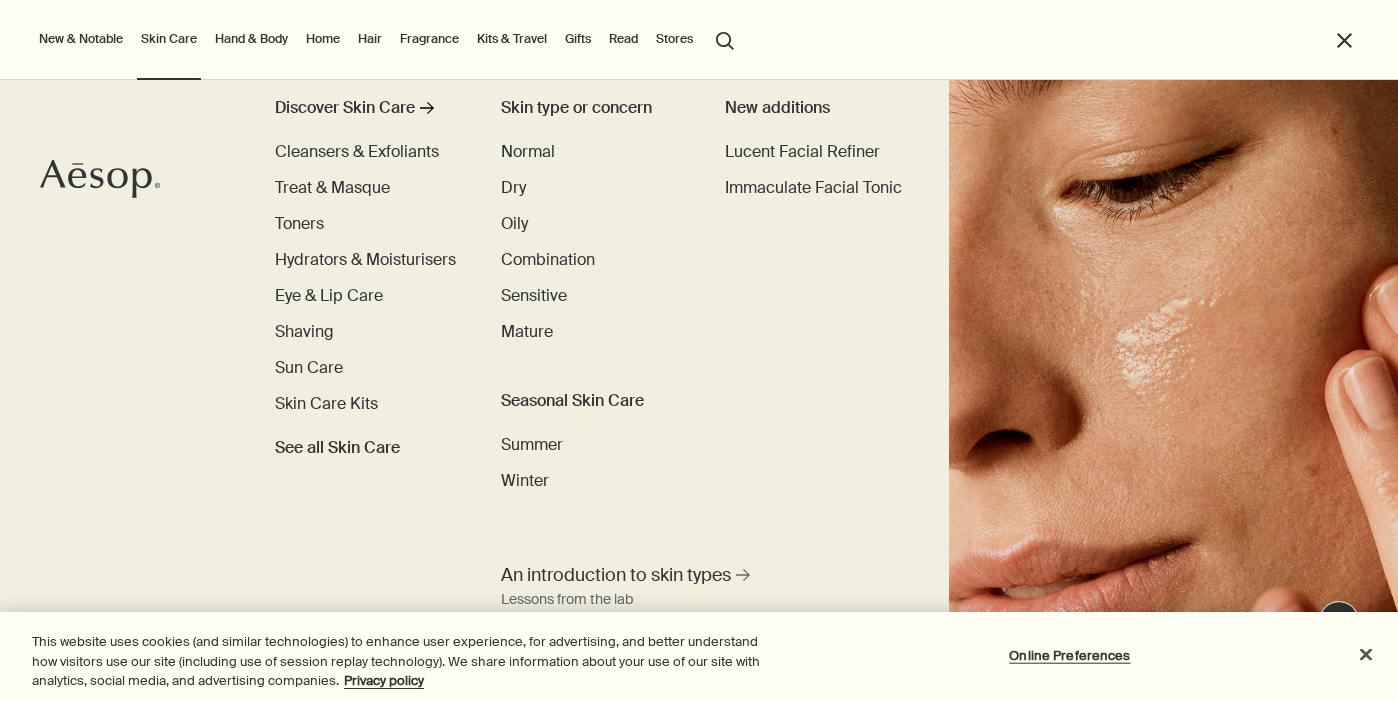 scroll, scrollTop: 0, scrollLeft: 0, axis: both 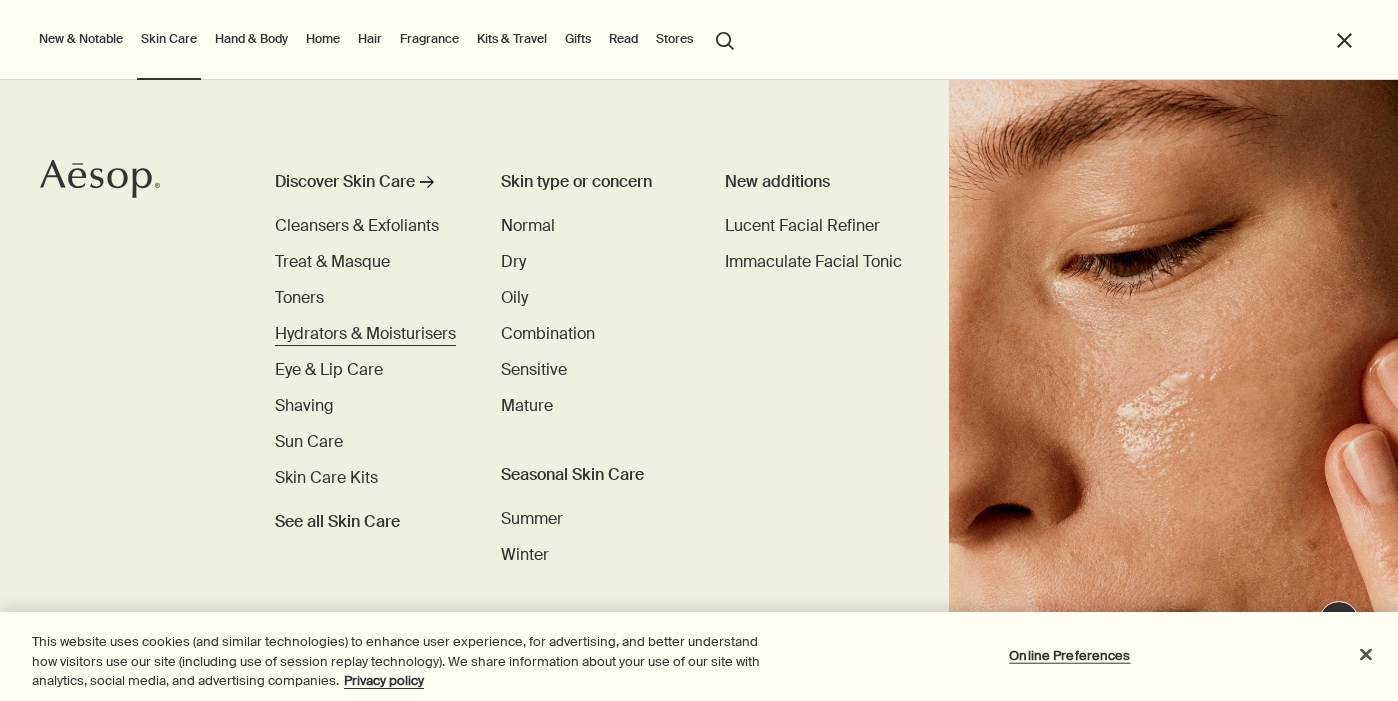 click on "Hydrators & Moisturisers" at bounding box center [365, 333] 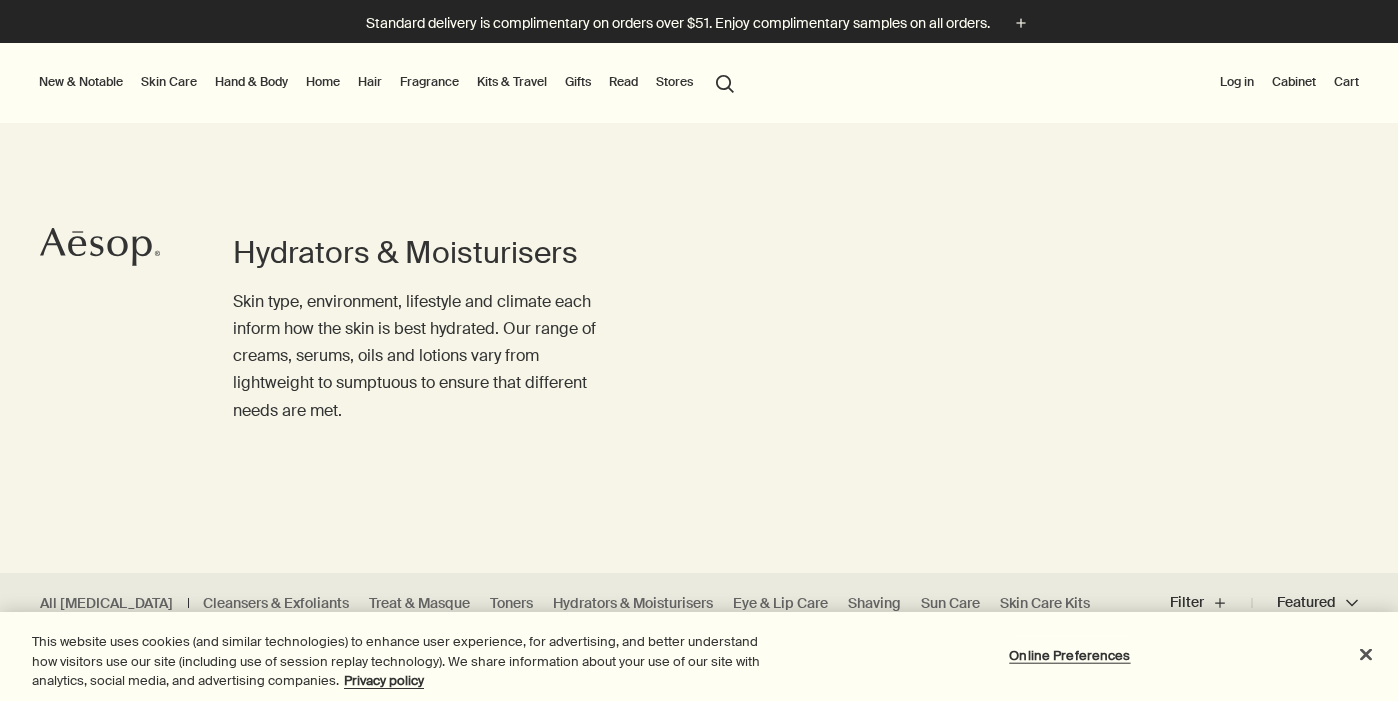 scroll, scrollTop: 0, scrollLeft: 0, axis: both 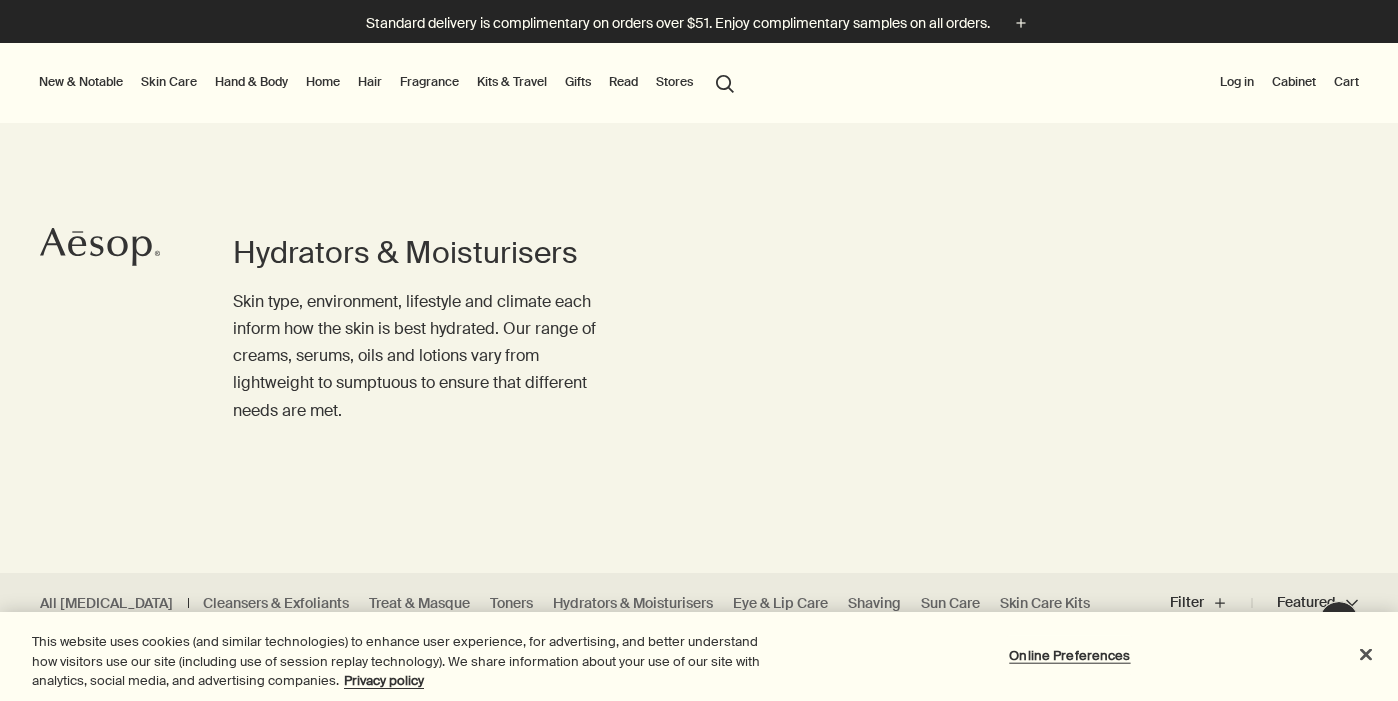 click on "Skin Care" at bounding box center [169, 82] 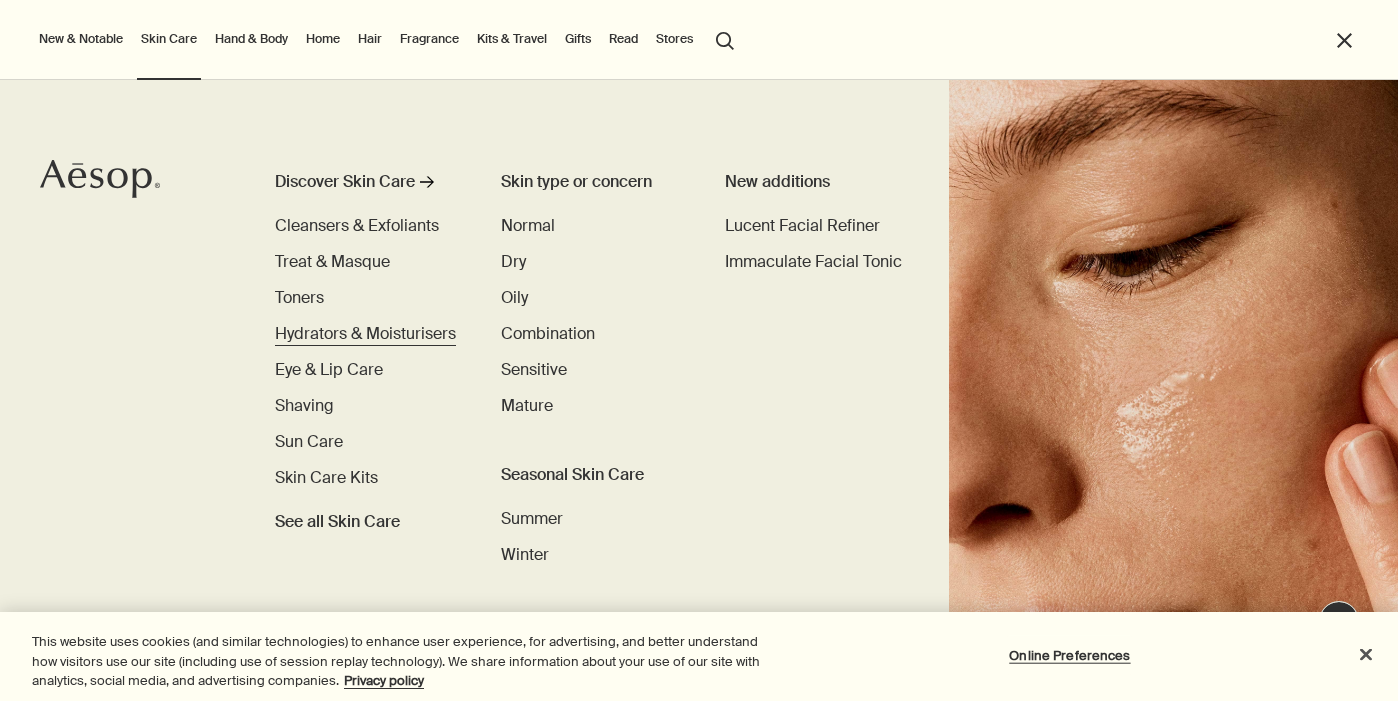 click on "Hydrators & Moisturisers" at bounding box center [365, 333] 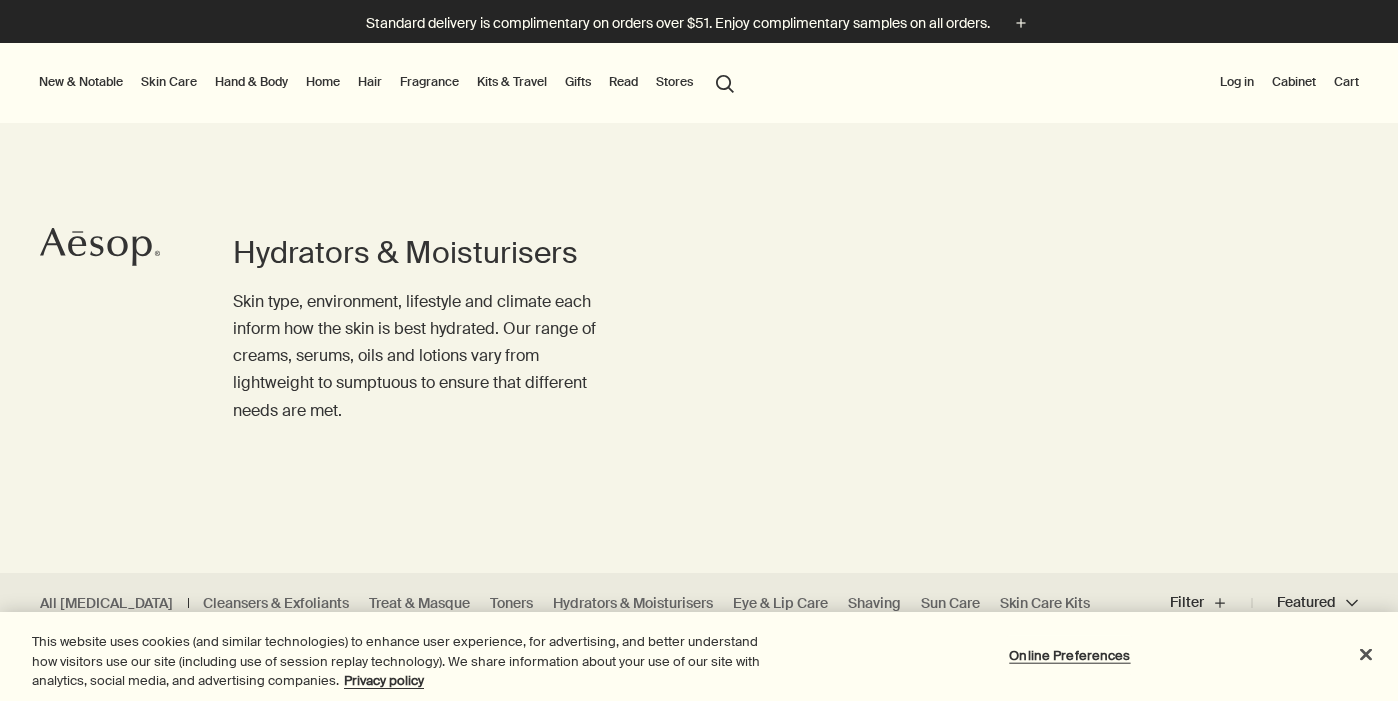 scroll, scrollTop: 0, scrollLeft: 0, axis: both 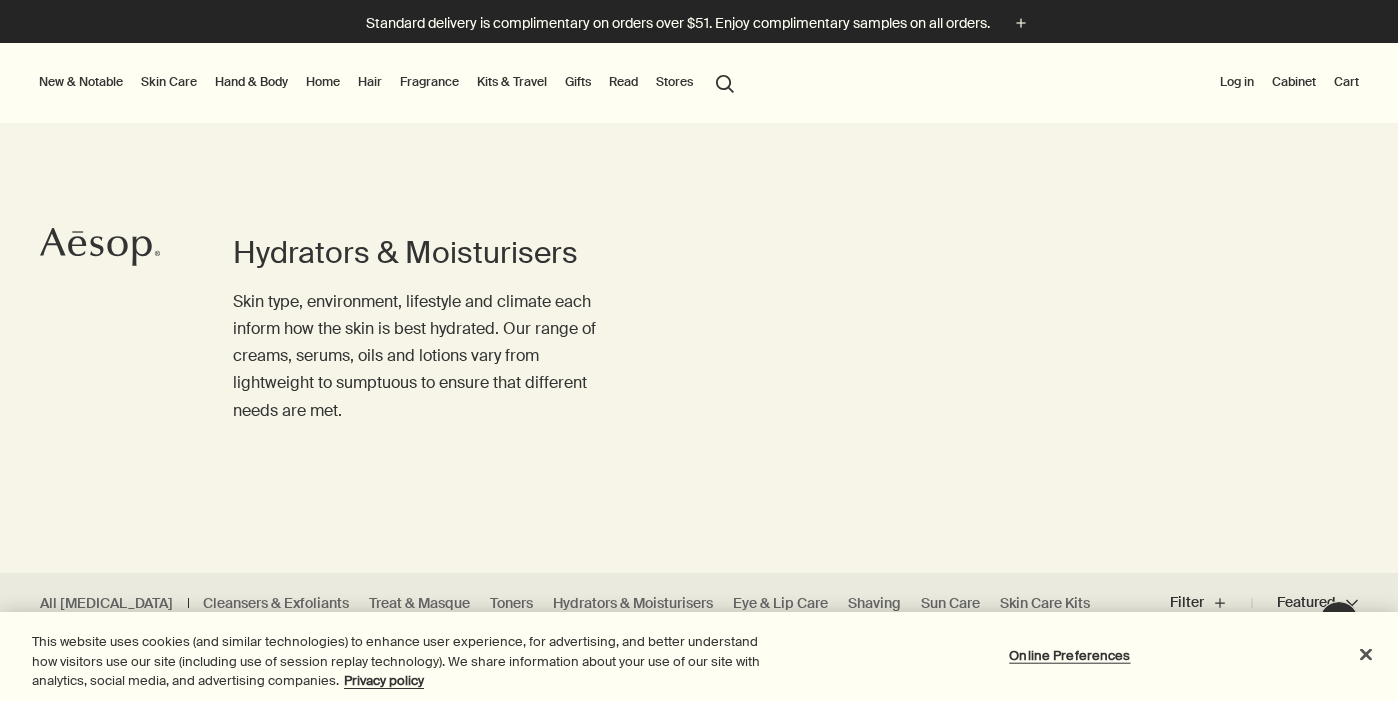 click on "Hand & Body" at bounding box center [251, 82] 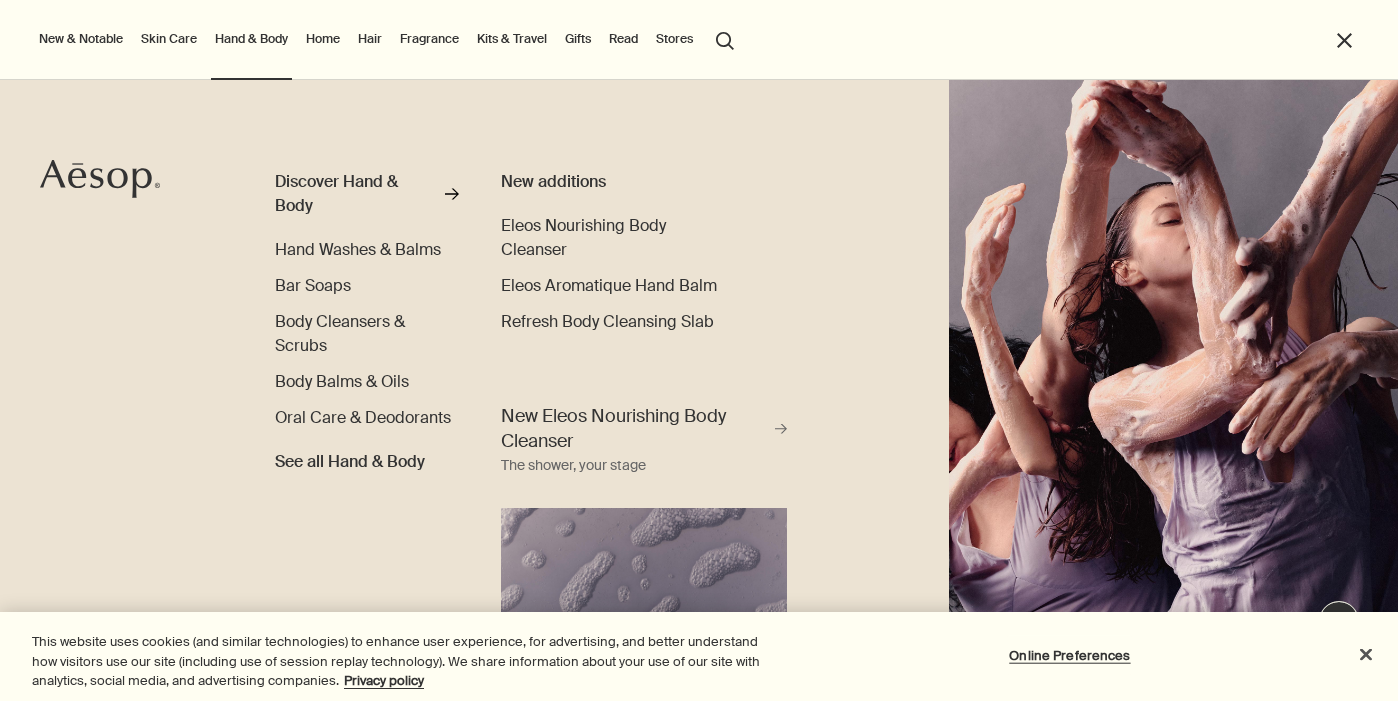click on "Skin Care" at bounding box center (169, 39) 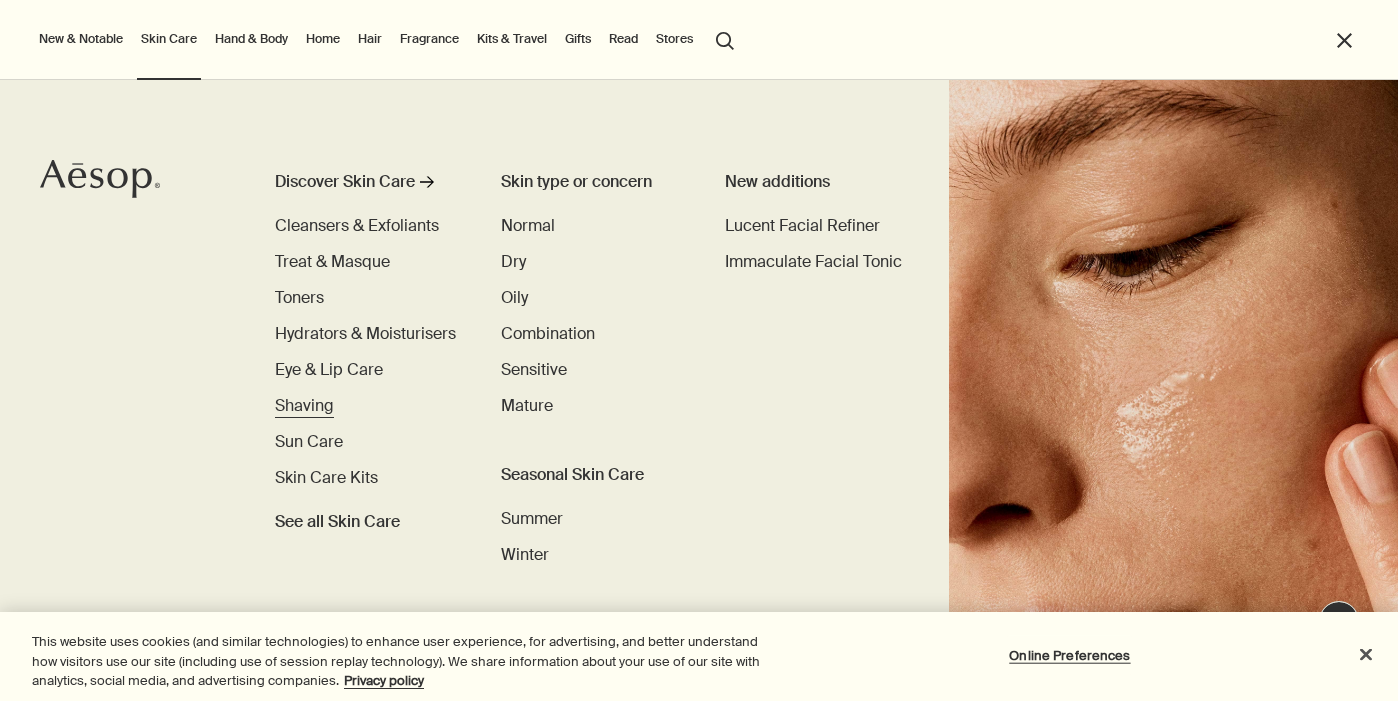 click on "Shaving" at bounding box center (304, 405) 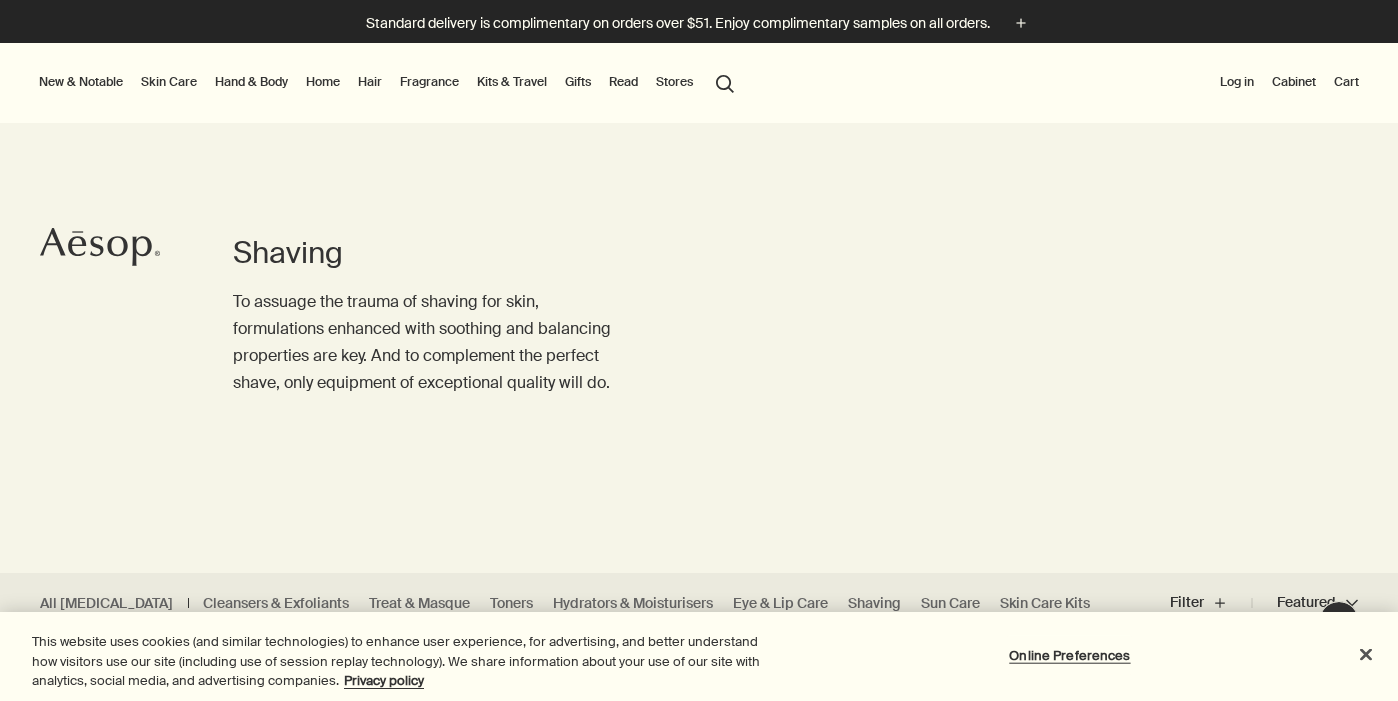 scroll, scrollTop: 0, scrollLeft: 0, axis: both 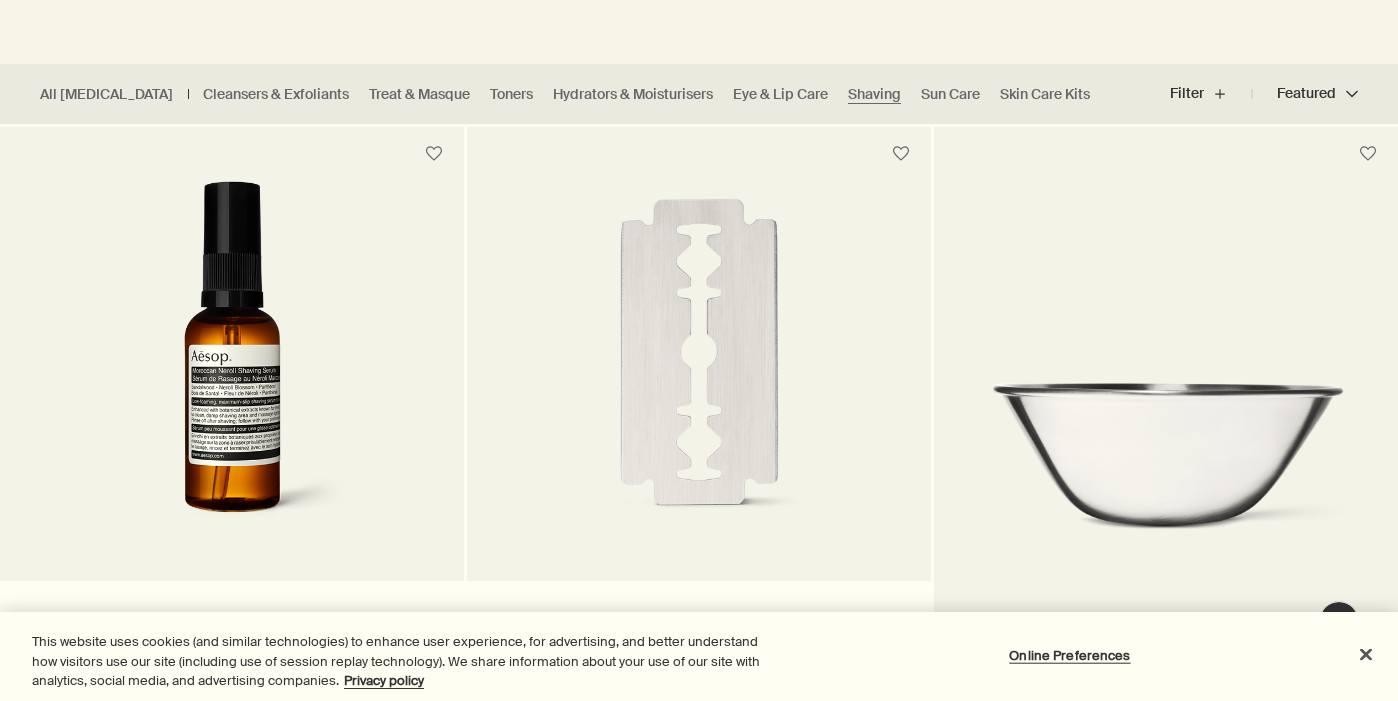click at bounding box center (1166, 466) 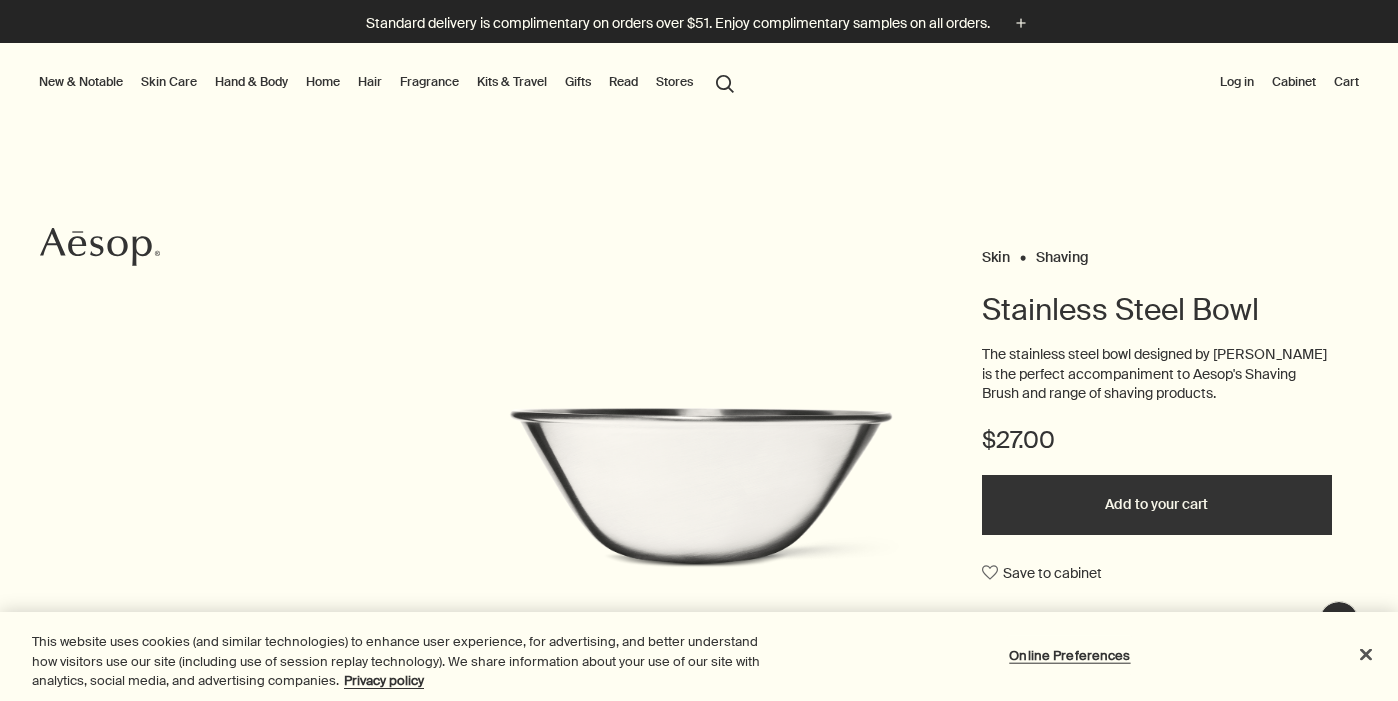 scroll, scrollTop: 0, scrollLeft: 0, axis: both 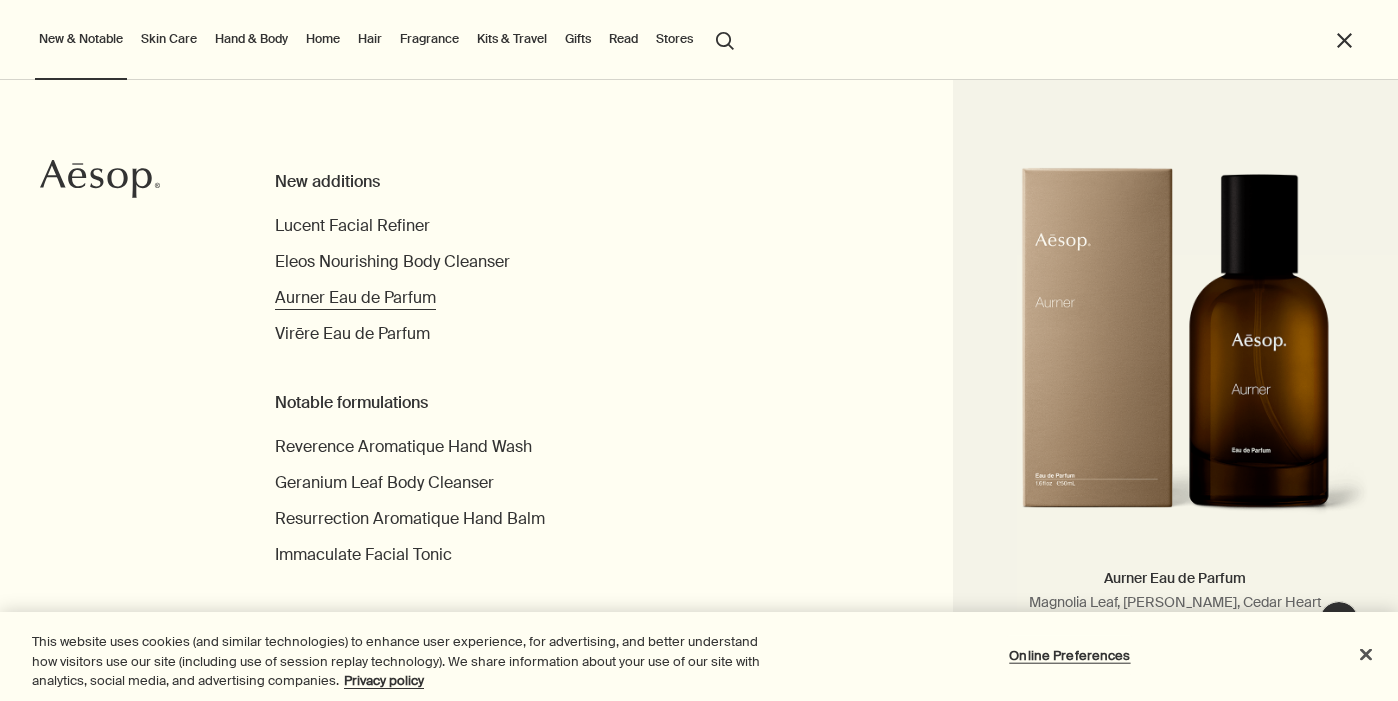 click on "Aurner Eau de Parfum" at bounding box center [355, 297] 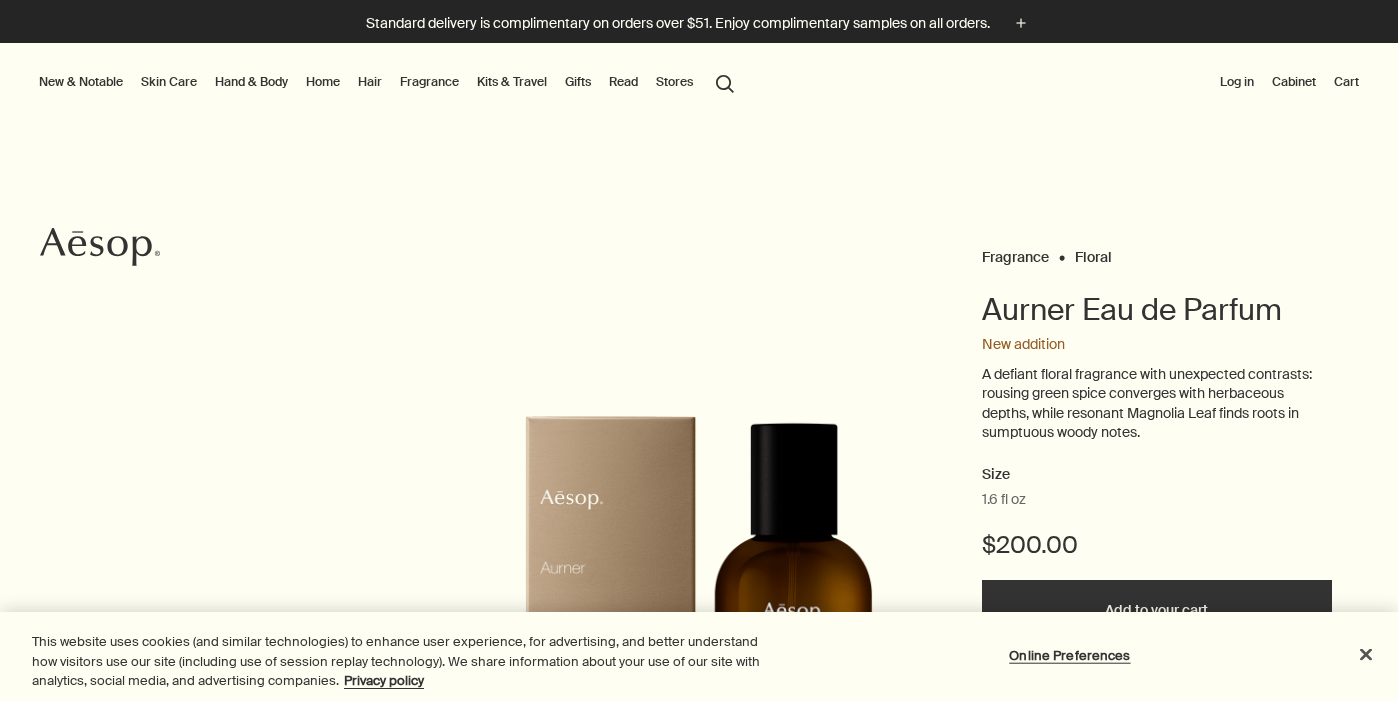 scroll, scrollTop: 0, scrollLeft: 0, axis: both 